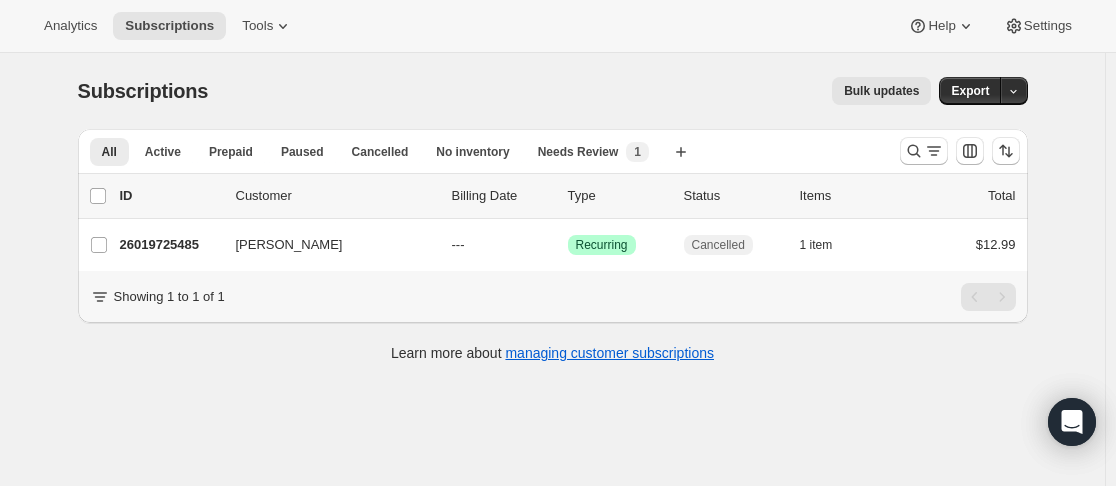 scroll, scrollTop: 0, scrollLeft: 0, axis: both 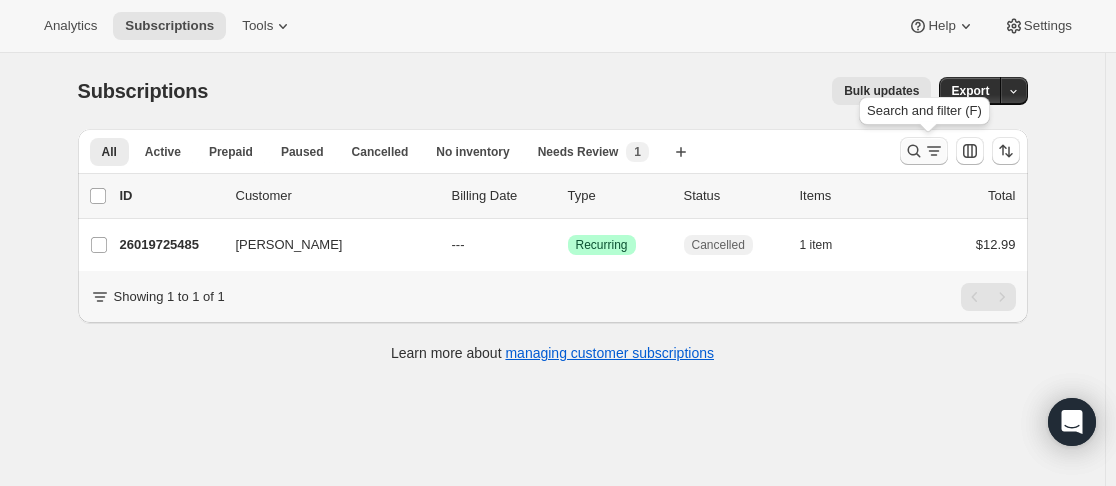 click 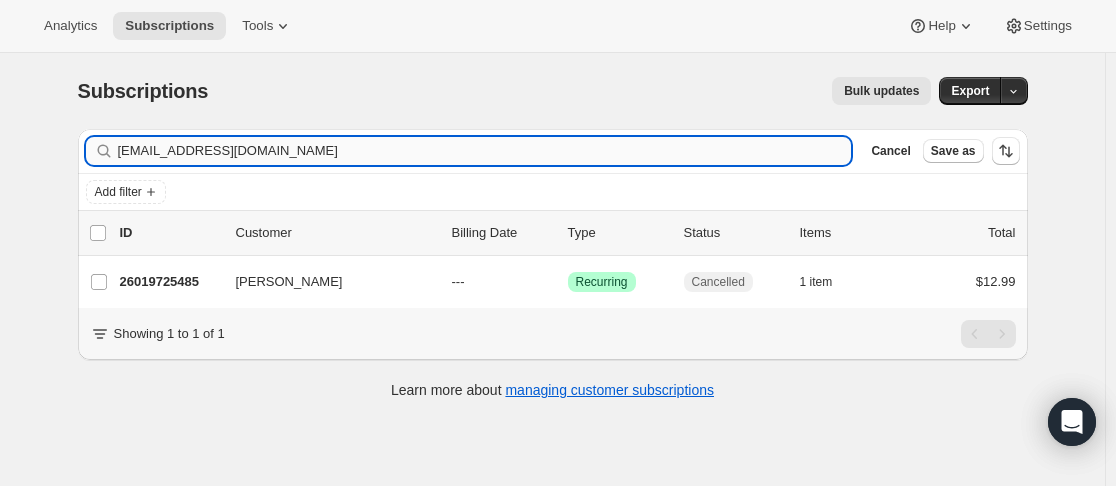 click on "[EMAIL_ADDRESS][DOMAIN_NAME]" at bounding box center (485, 151) 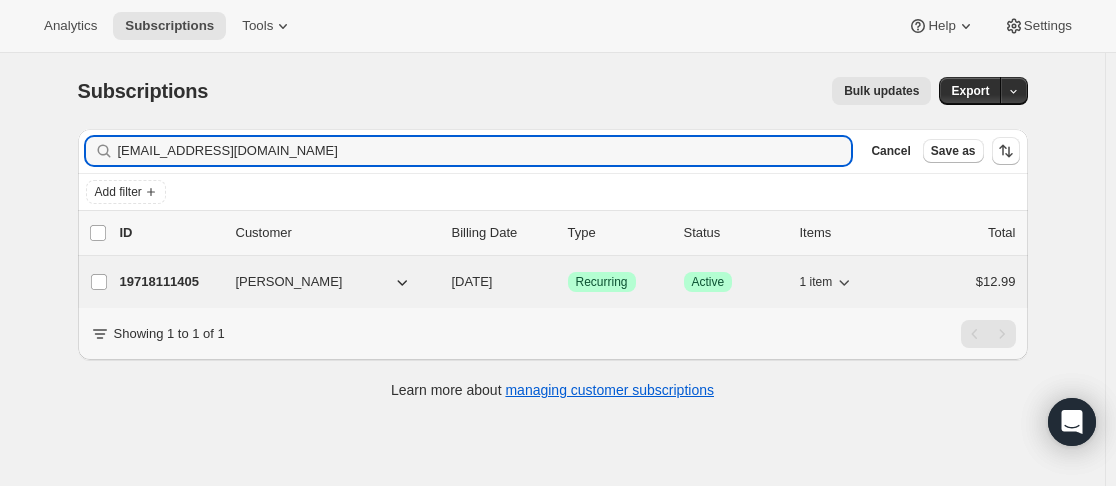 click on "19718111405" at bounding box center [170, 282] 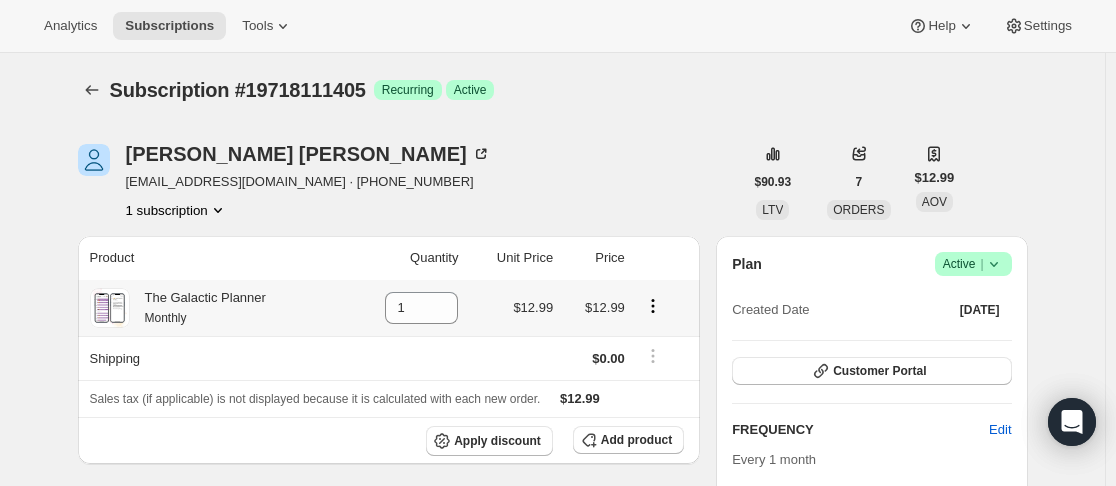 scroll, scrollTop: 0, scrollLeft: 0, axis: both 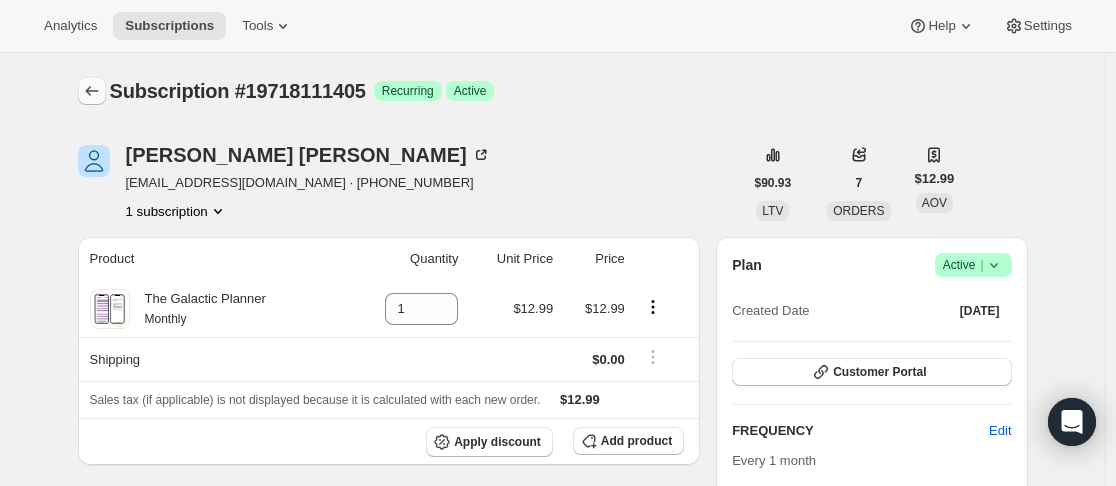 click 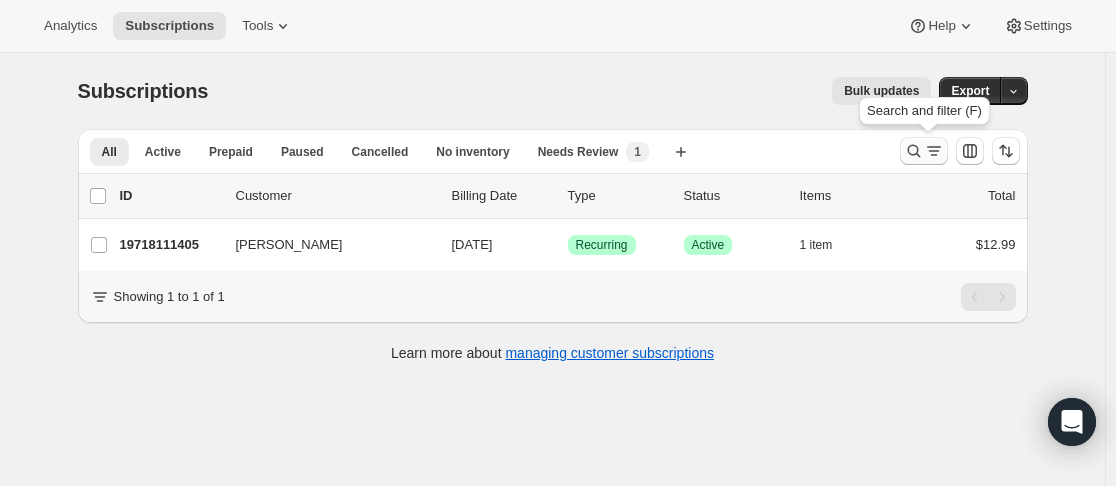 click 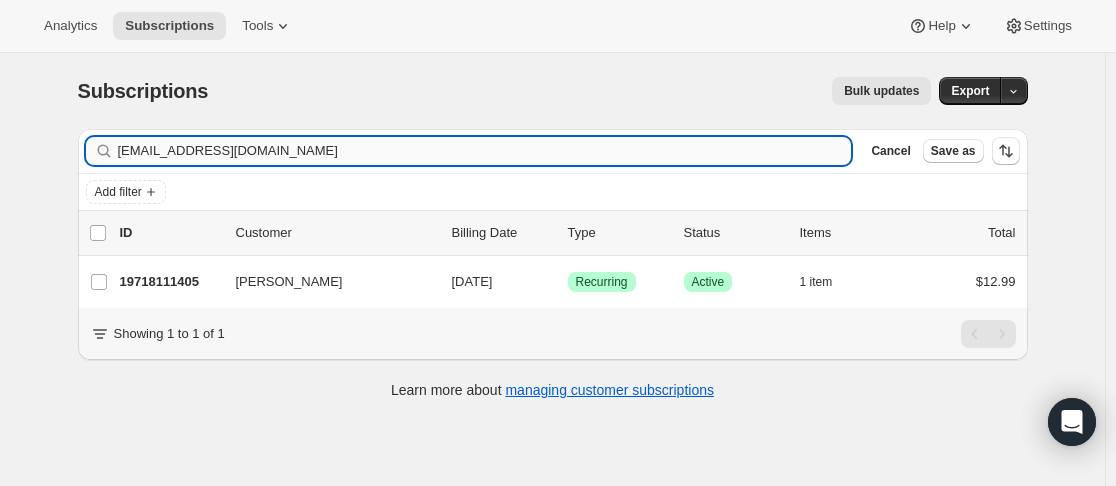 click on "[EMAIL_ADDRESS][DOMAIN_NAME]" at bounding box center [485, 151] 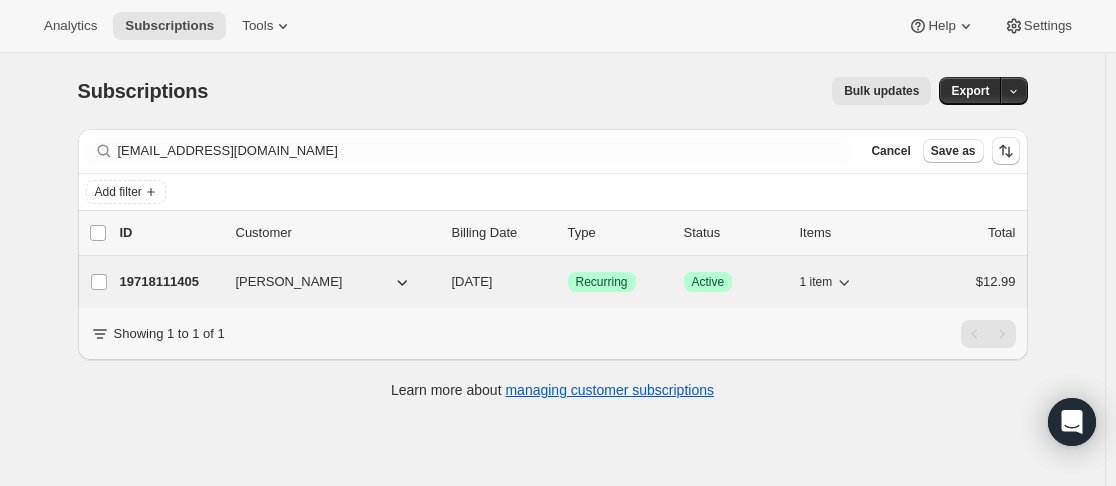 click on "19718111405" at bounding box center [170, 282] 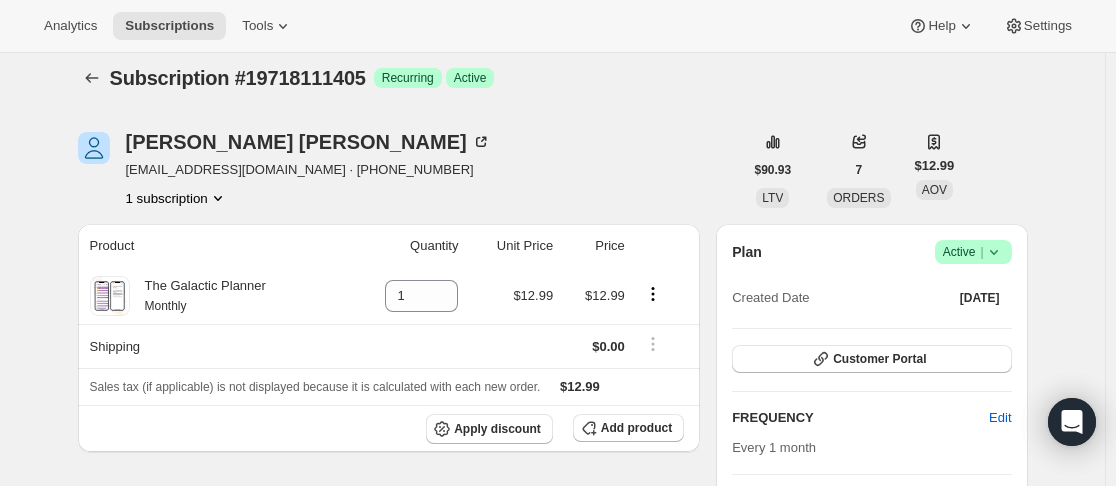 scroll, scrollTop: 0, scrollLeft: 0, axis: both 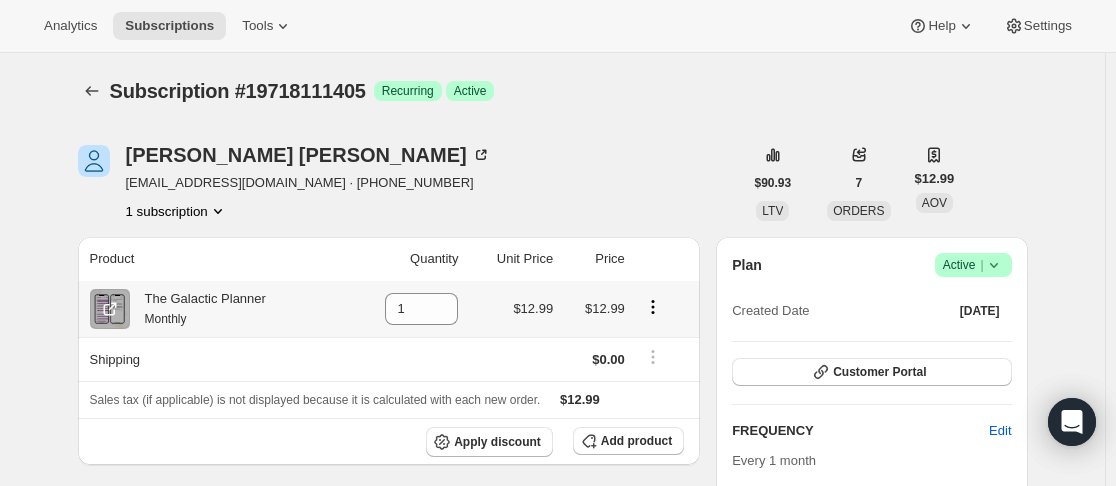 click 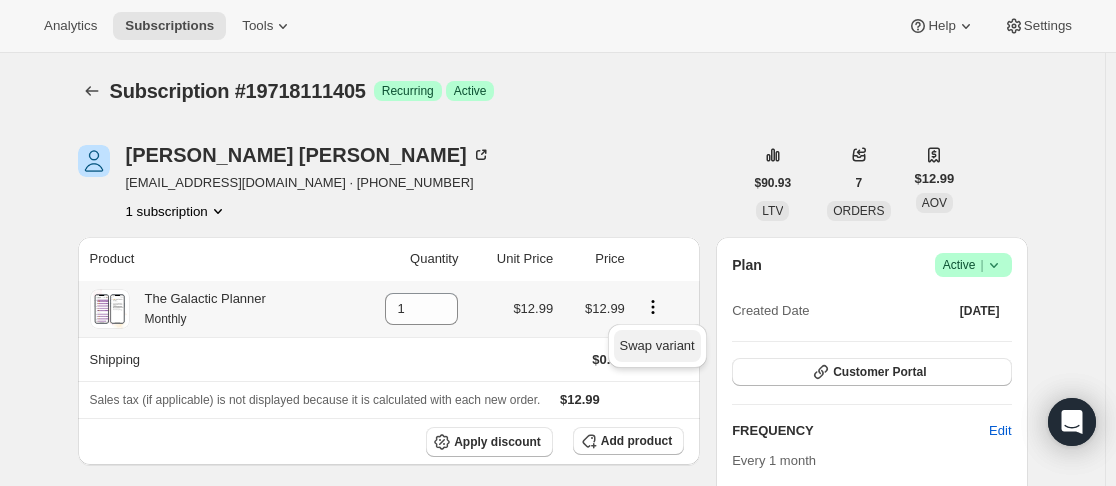 click on "Swap variant" at bounding box center (657, 345) 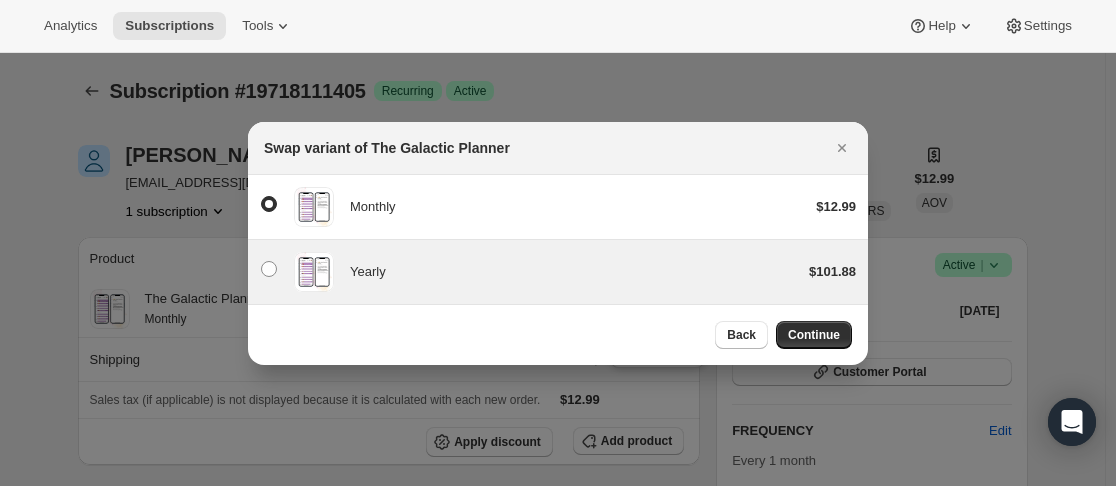 click on "Yearly" at bounding box center [571, 272] 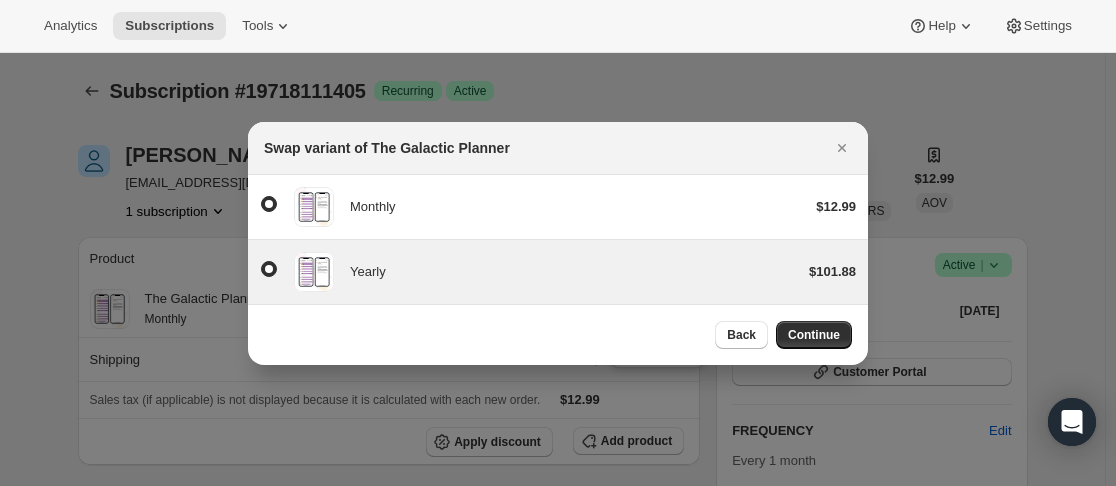 radio on "false" 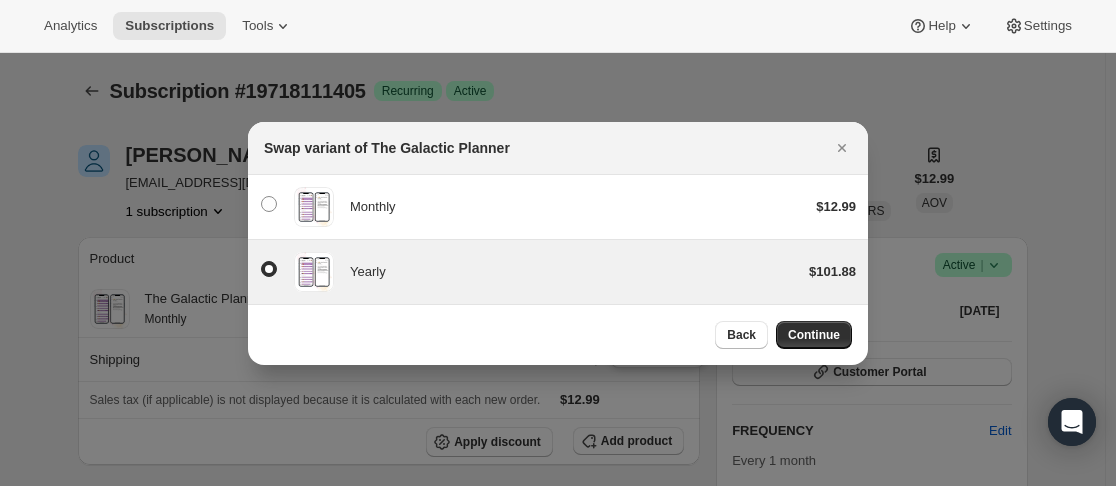 radio on "true" 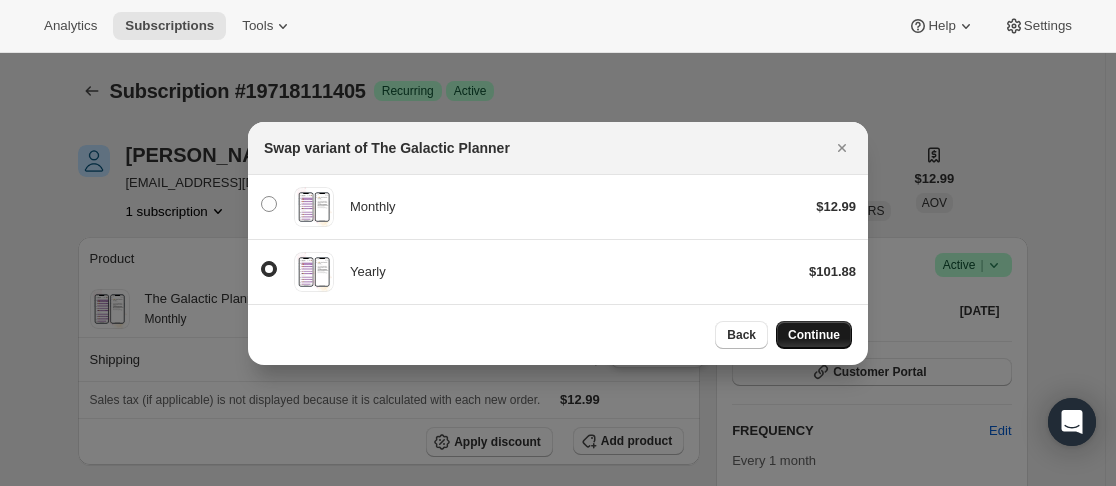 click on "Continue" at bounding box center (814, 335) 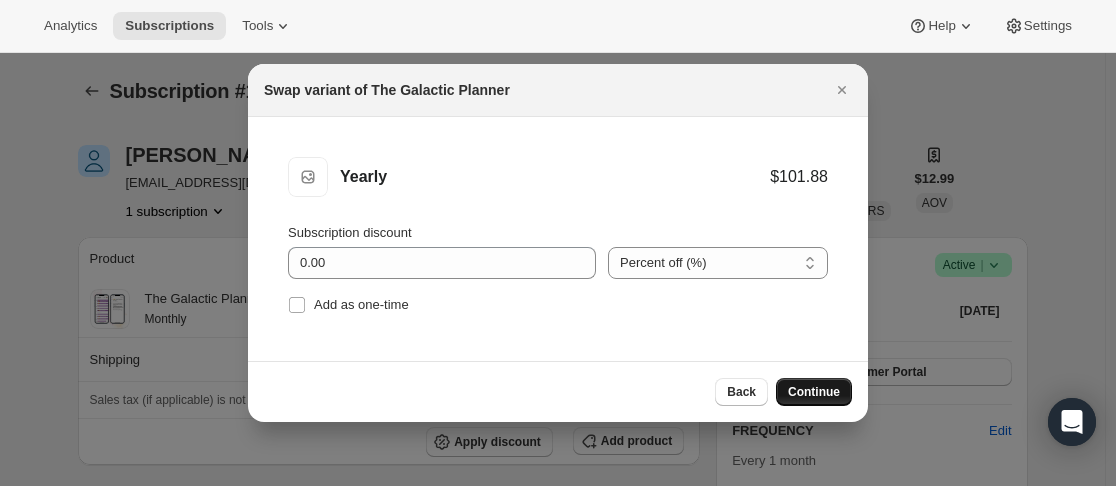 click on "Continue" at bounding box center [814, 392] 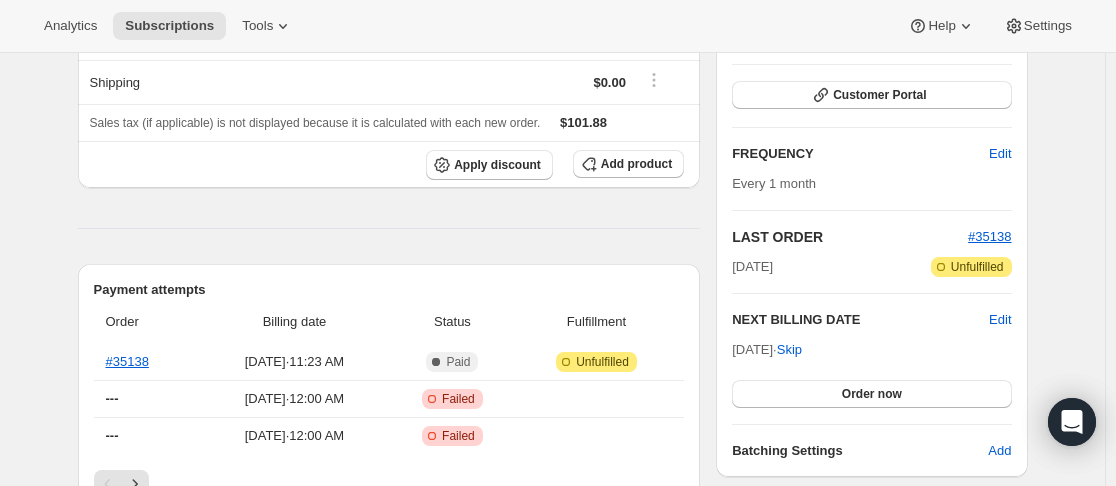 scroll, scrollTop: 300, scrollLeft: 0, axis: vertical 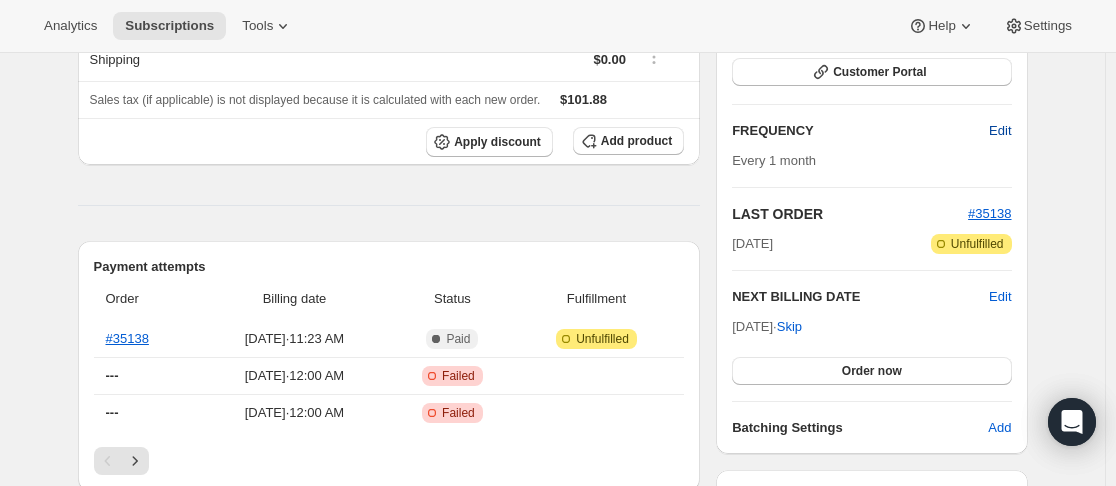 click on "Edit" at bounding box center (1000, 131) 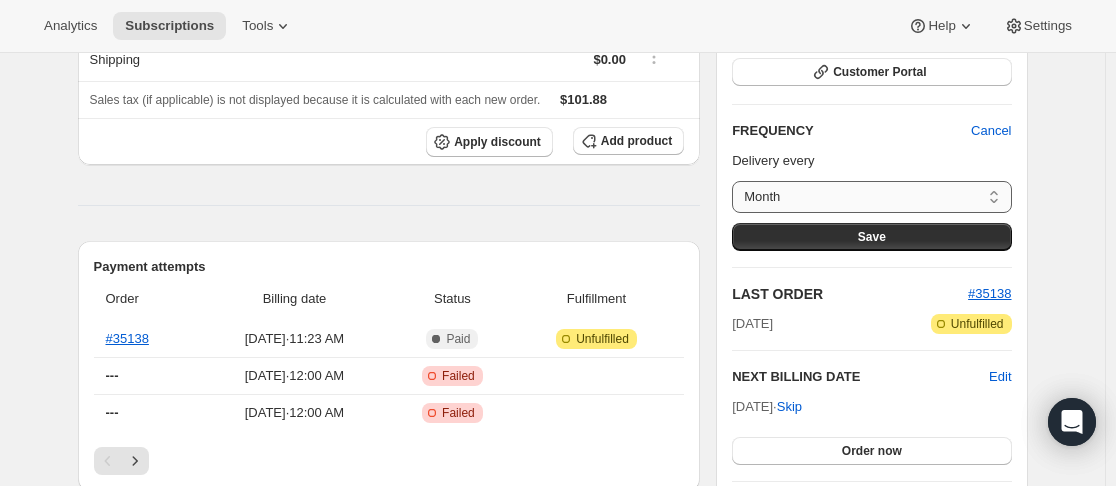 click on "Month Custom..." at bounding box center (871, 197) 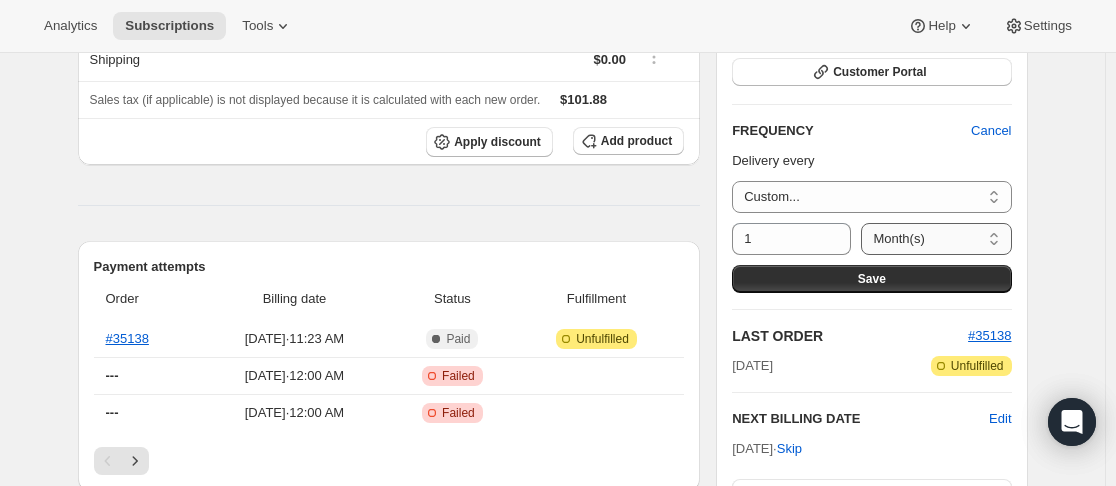 click on "Day(s) Week(s) Month(s) Year(s)" at bounding box center (936, 239) 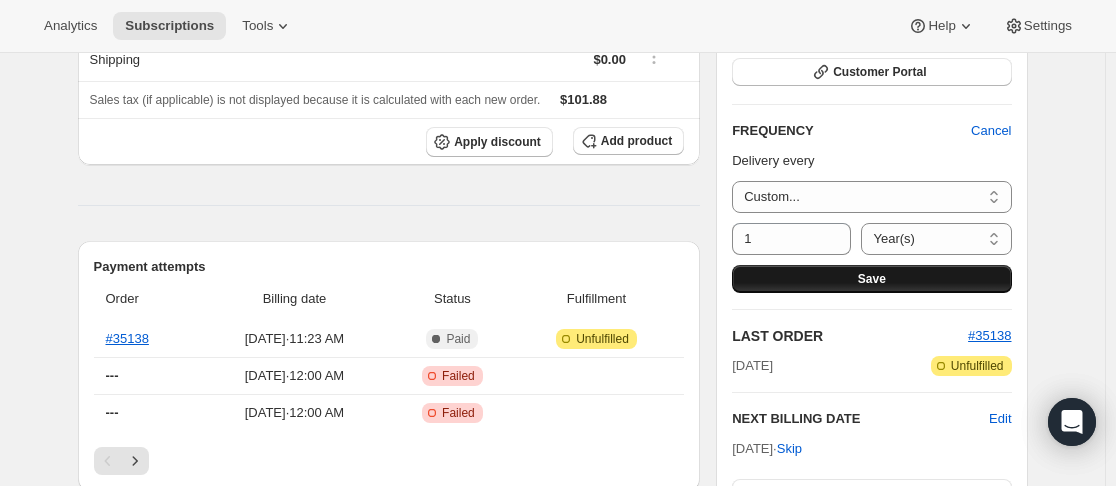 click on "Save" at bounding box center [871, 279] 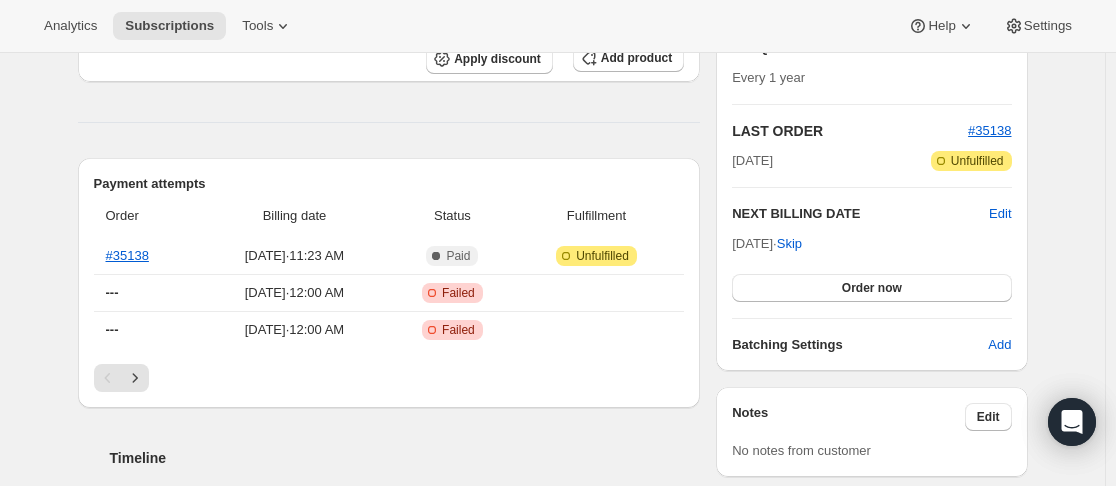 scroll, scrollTop: 500, scrollLeft: 0, axis: vertical 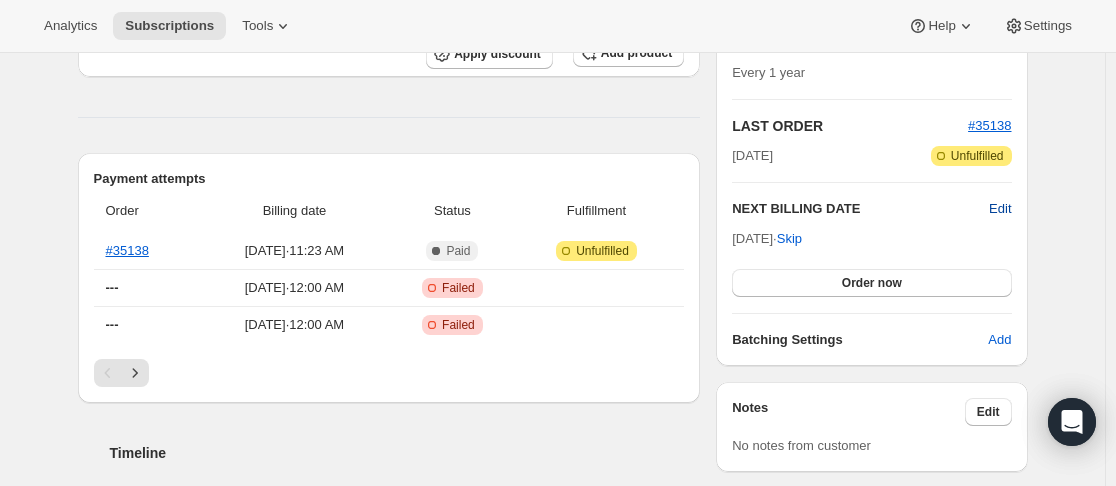 click on "Edit" at bounding box center (1000, 209) 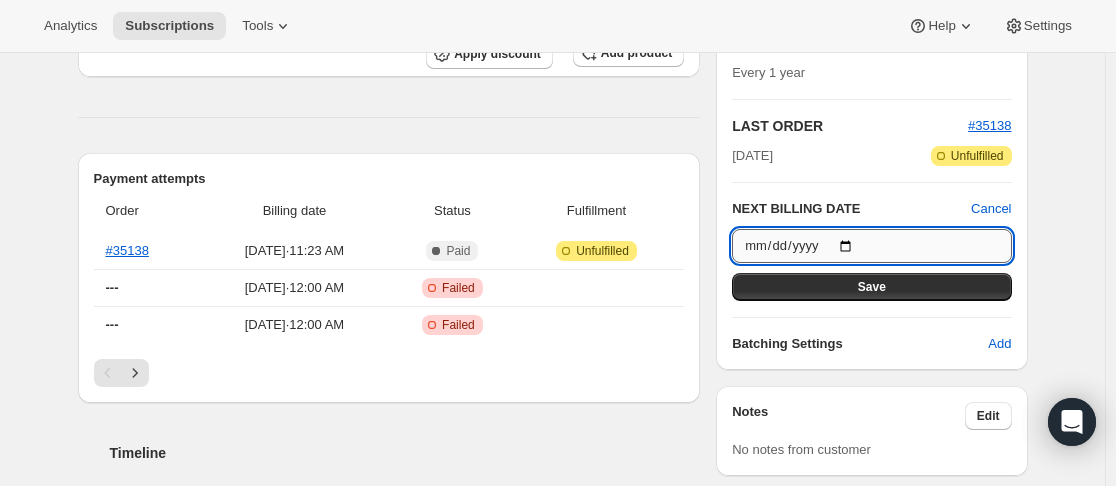 click on "[DATE]" at bounding box center [871, 246] 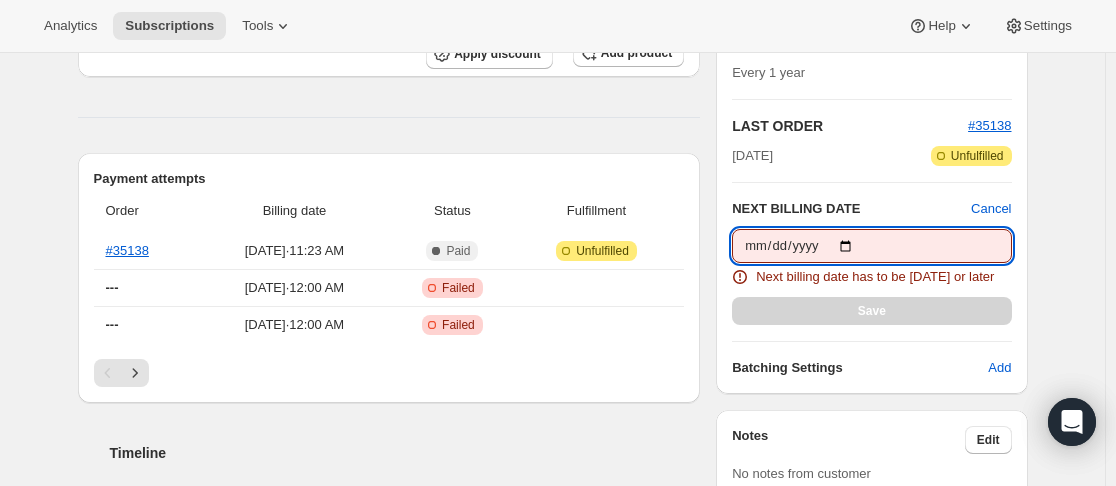 click on "[DATE]" at bounding box center (871, 246) 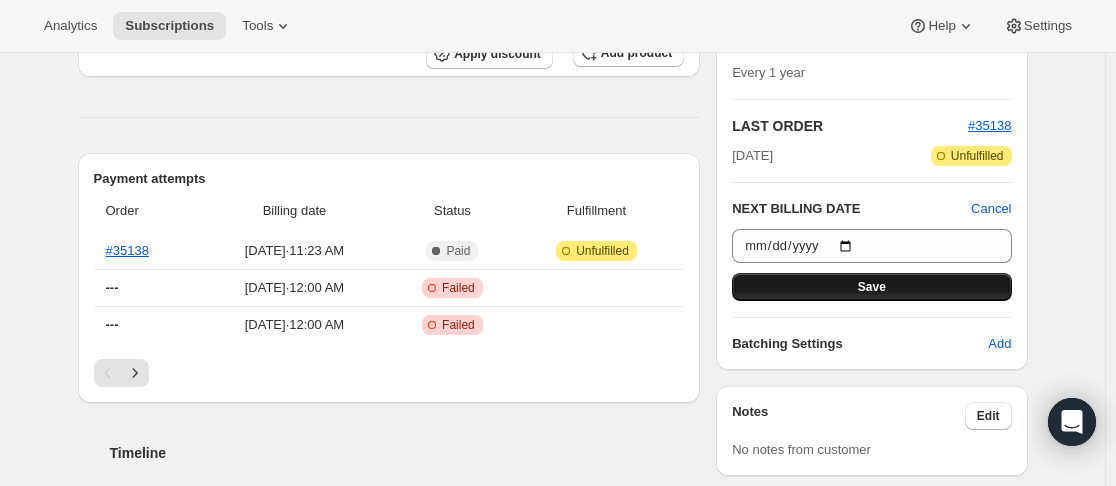 click on "Save" at bounding box center (871, 287) 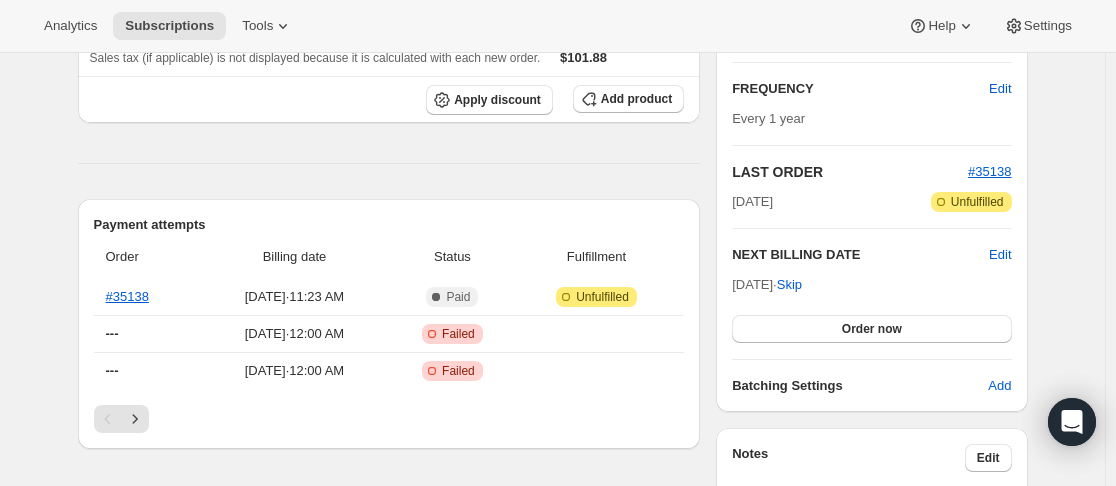 scroll, scrollTop: 500, scrollLeft: 0, axis: vertical 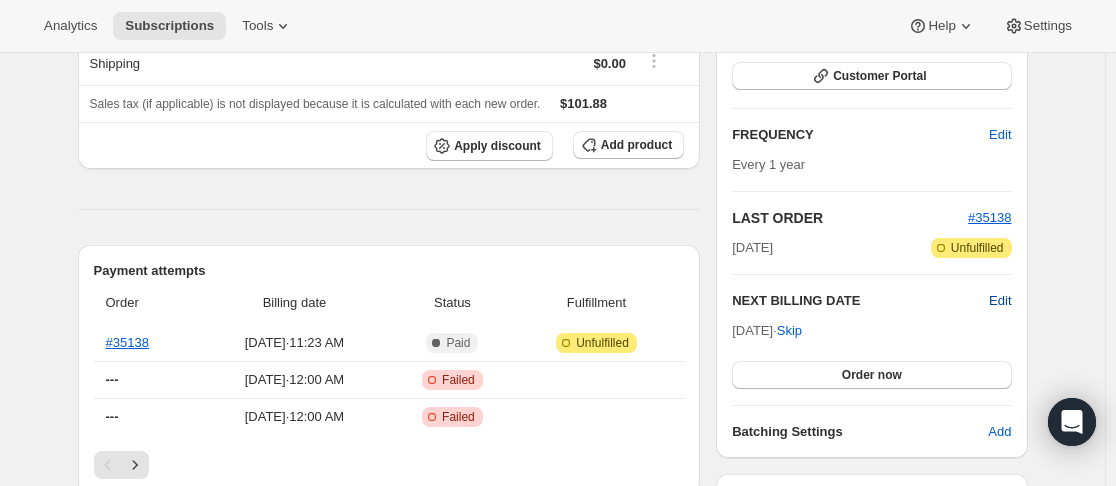 click on "Edit" at bounding box center [1000, 301] 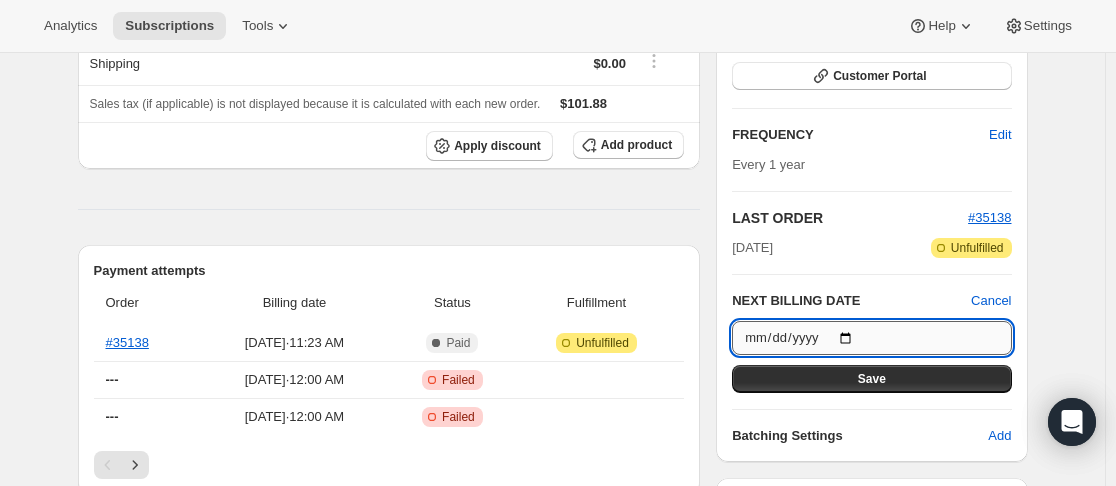 click on "[DATE]" at bounding box center (871, 338) 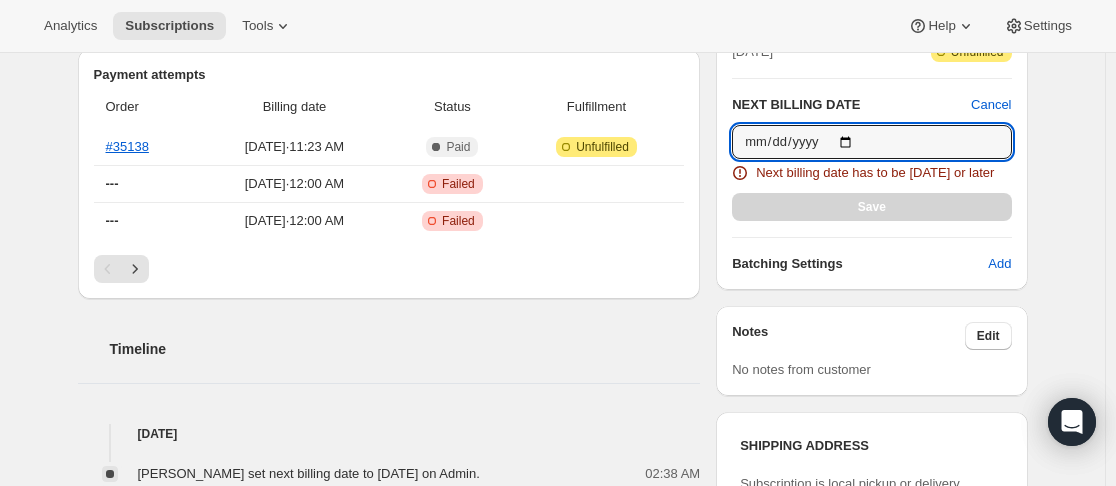 scroll, scrollTop: 700, scrollLeft: 0, axis: vertical 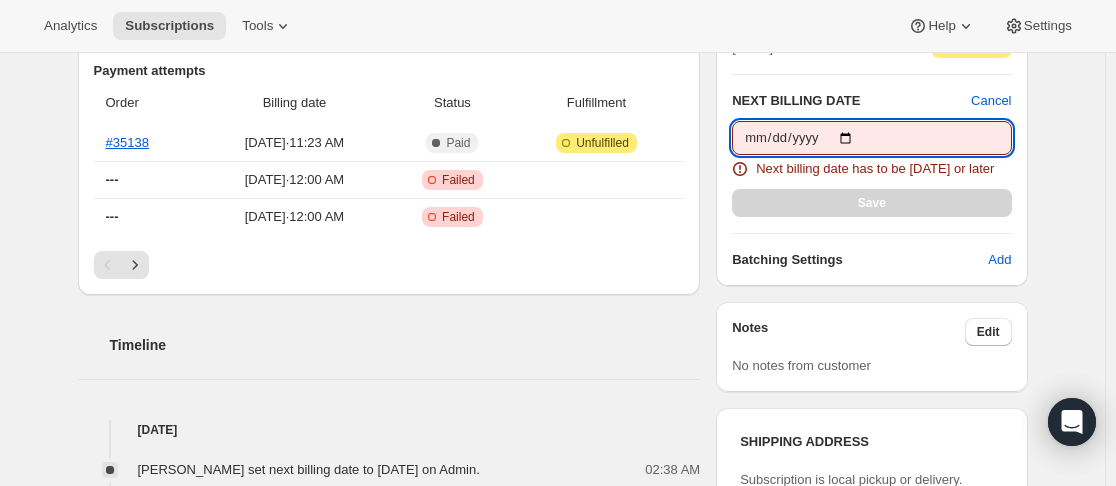 click on "[DATE]" at bounding box center (871, 138) 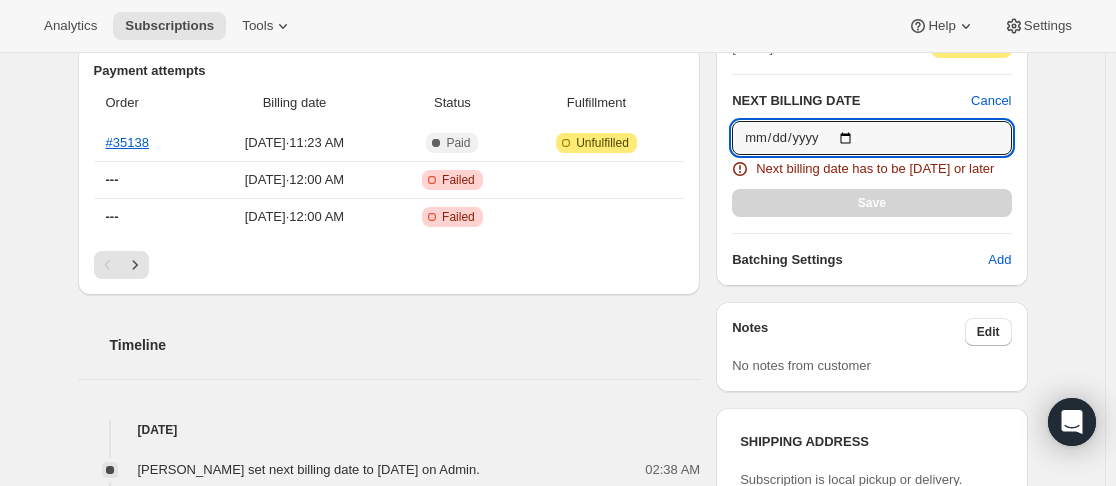 type on "[DATE]" 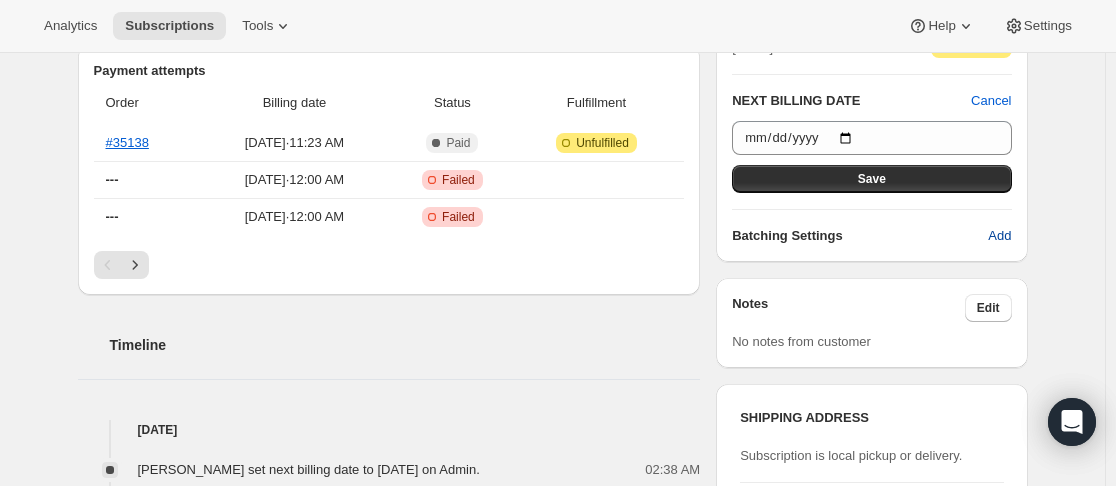 click on "Add" at bounding box center (999, 236) 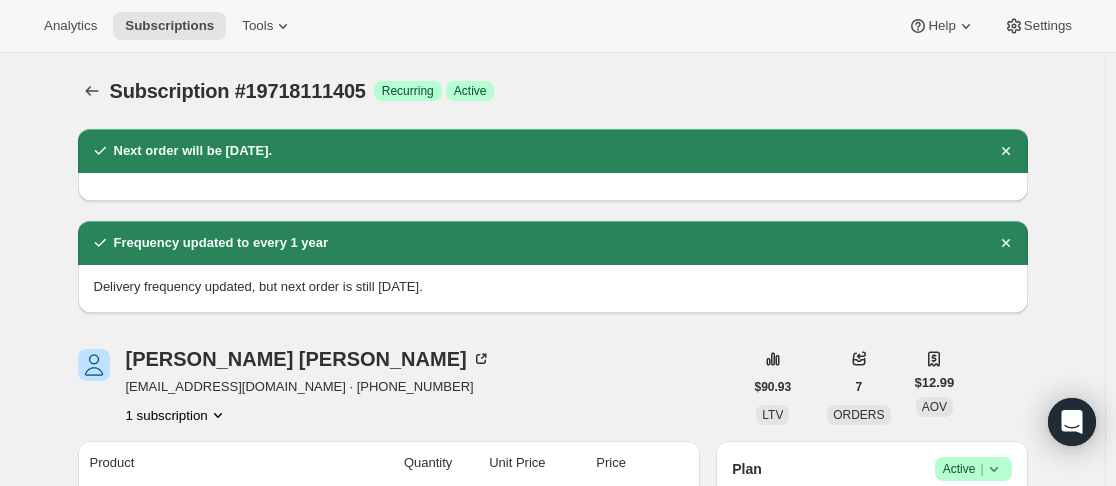 scroll, scrollTop: 700, scrollLeft: 0, axis: vertical 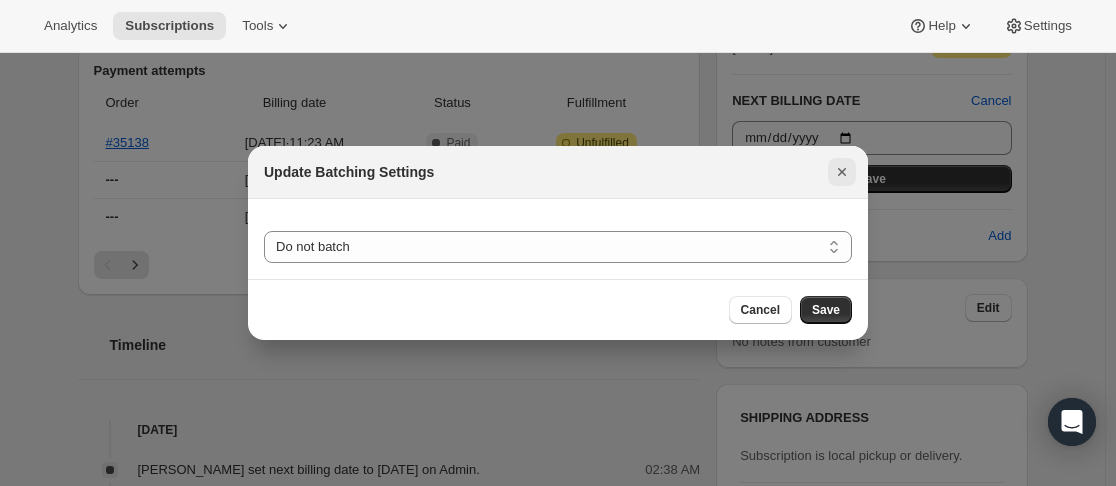 click 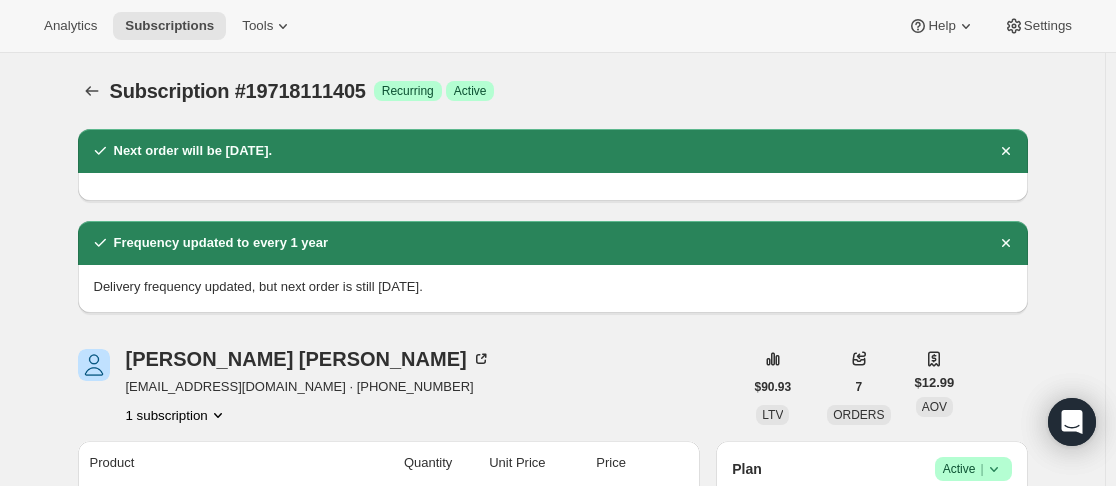 scroll, scrollTop: 700, scrollLeft: 0, axis: vertical 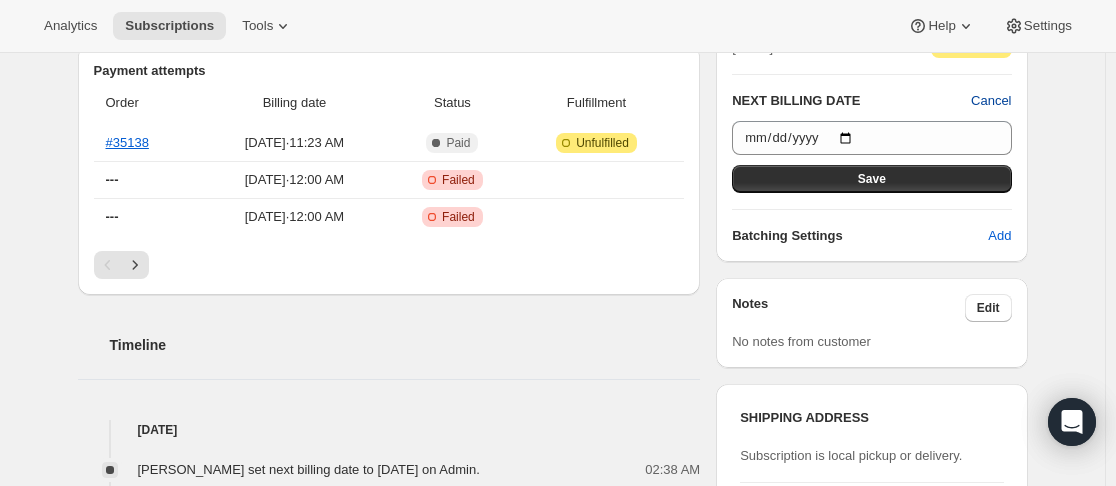 click on "Cancel" at bounding box center [991, 101] 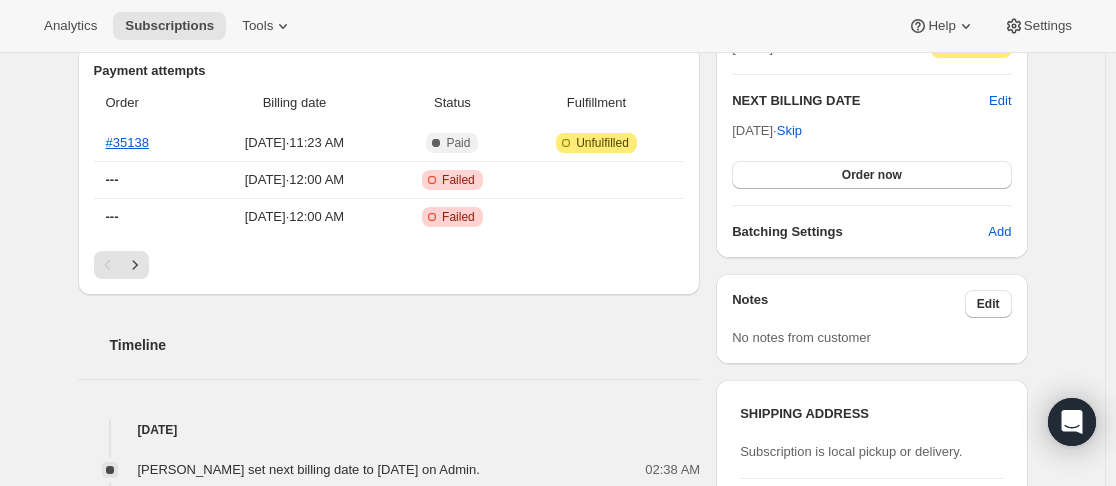 click on "Subscription #19718111405. This page is ready Subscription #19718111405 Success Recurring Success Active Next order will be [DATE]. Frequency updated to every 1 year Delivery frequency updated, but next order is still [DATE]. [PERSON_NAME] [EMAIL_ADDRESS][DOMAIN_NAME] · [PHONE_NUMBER] 1 subscription $90.93 LTV 7 ORDERS $12.99 AOV Product Quantity Unit Price Price The Galactic Planner Yearly 1 $101.88 $101.88 Shipping $0.00 Sales tax (if applicable) is not displayed because it is calculated with each new order.   $101.88 Apply discount Add product Payment attempts Order Billing date Status Fulfillment #35138 [DATE]  ·  11:23 AM  Complete Paid Attention Incomplete Unfulfilled --- [DATE]  ·  12:00 AM Critical Incomplete Failed --- [DATE]  ·  12:00 AM Critical Incomplete Failed Timeline [DATE] [PERSON_NAME] set next billing date to [DATE] on Admin.  02:38 AM [PERSON_NAME] updated subscription frequency to every 1 year from 1 month via Admin 02:37 AM 02:37 AM 11:00 AM |" at bounding box center (552, 369) 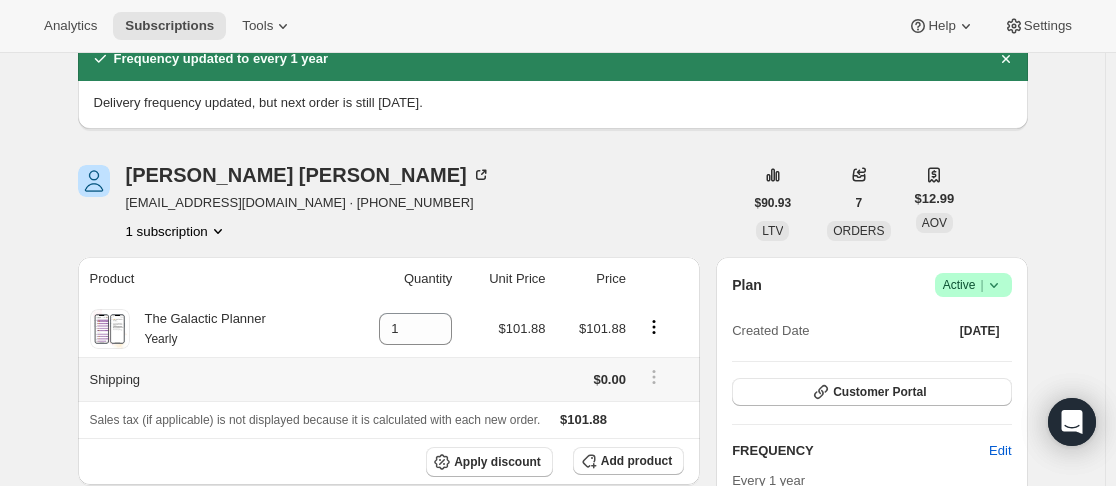 scroll, scrollTop: 0, scrollLeft: 0, axis: both 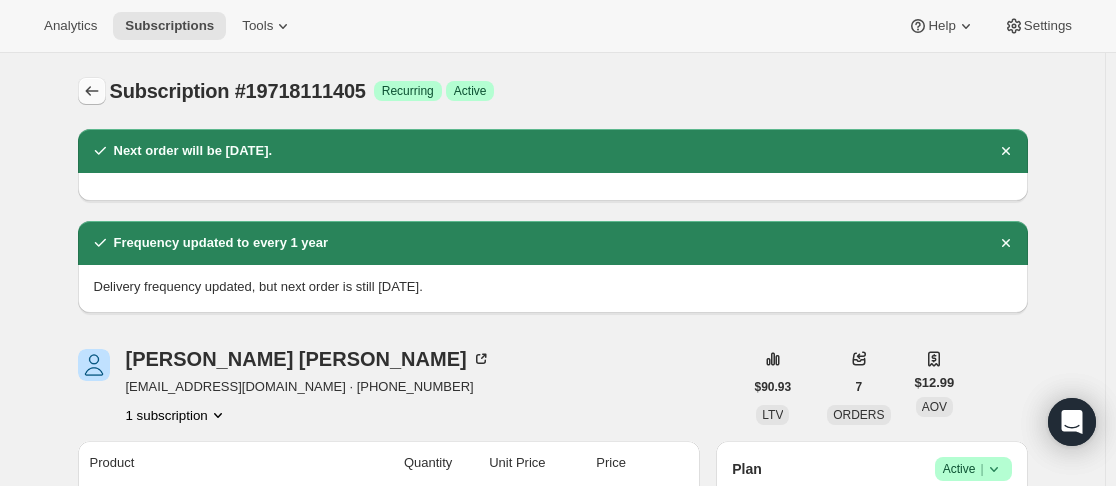 click 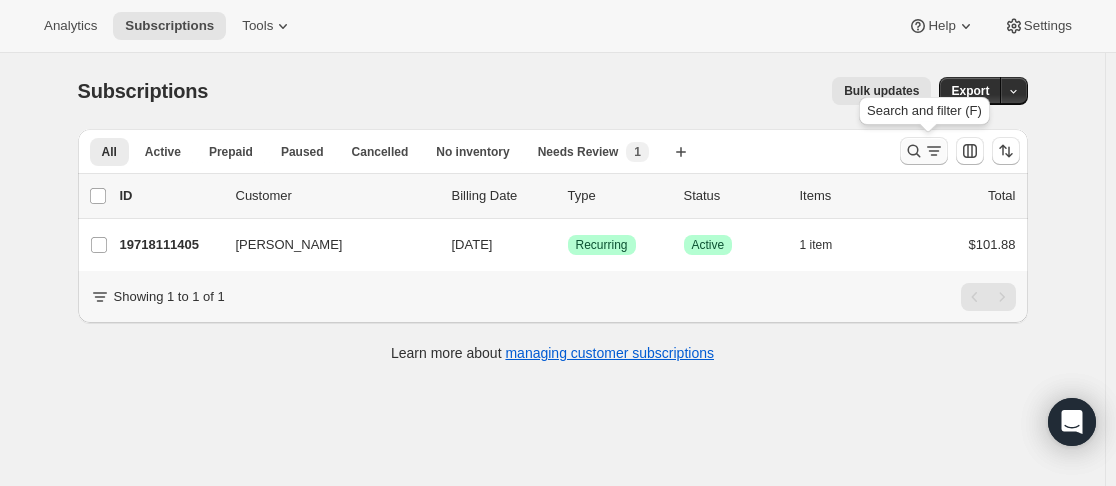 click 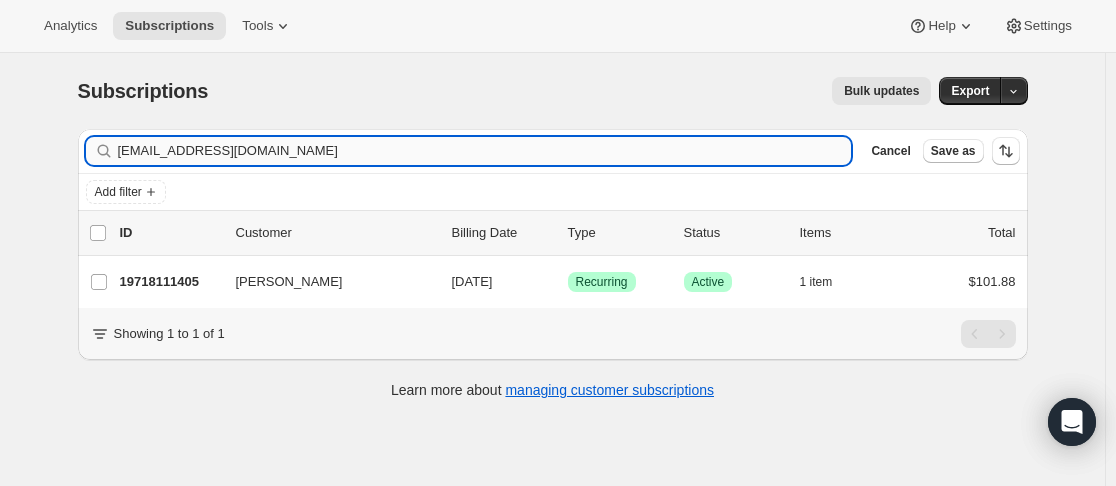 click on "[EMAIL_ADDRESS][DOMAIN_NAME]" at bounding box center (485, 151) 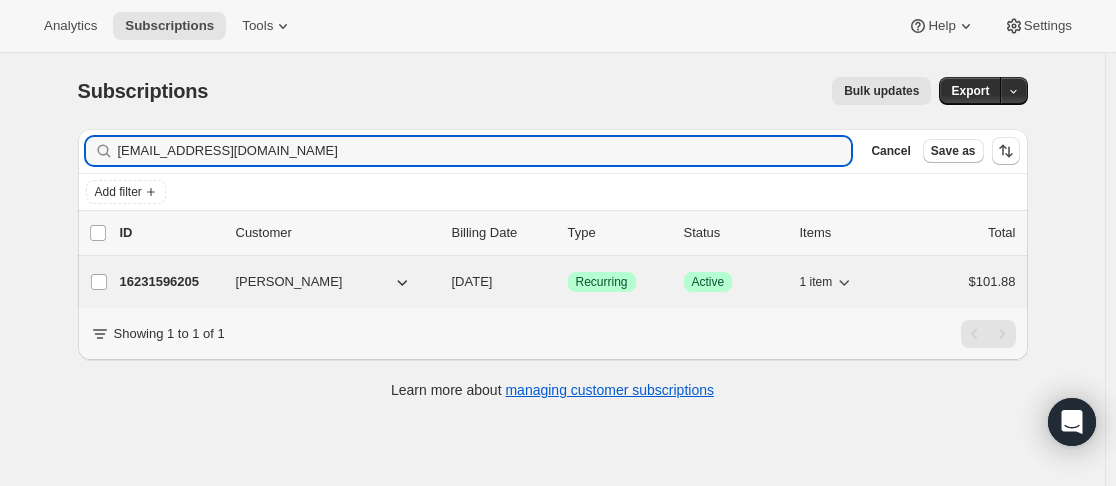 type on "[EMAIL_ADDRESS][DOMAIN_NAME]" 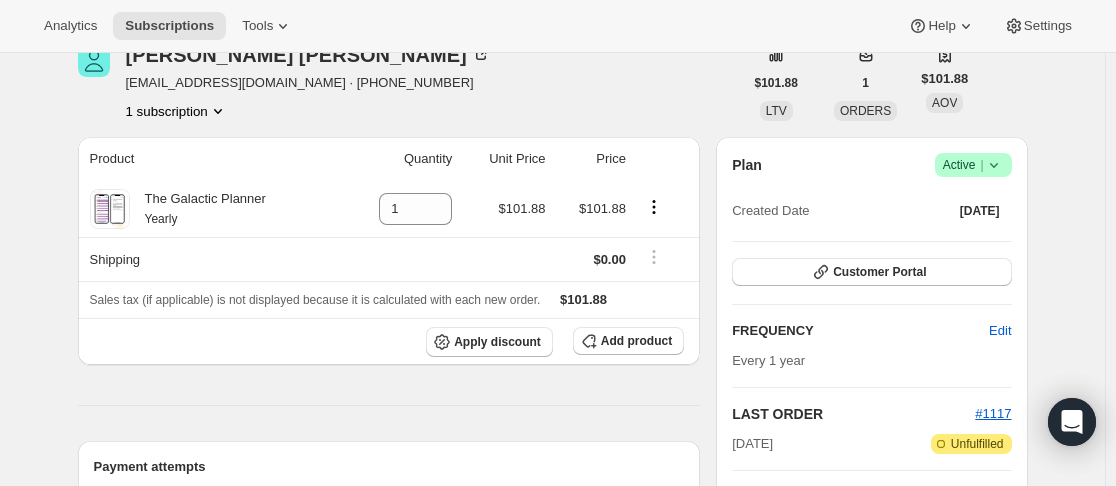 scroll, scrollTop: 0, scrollLeft: 0, axis: both 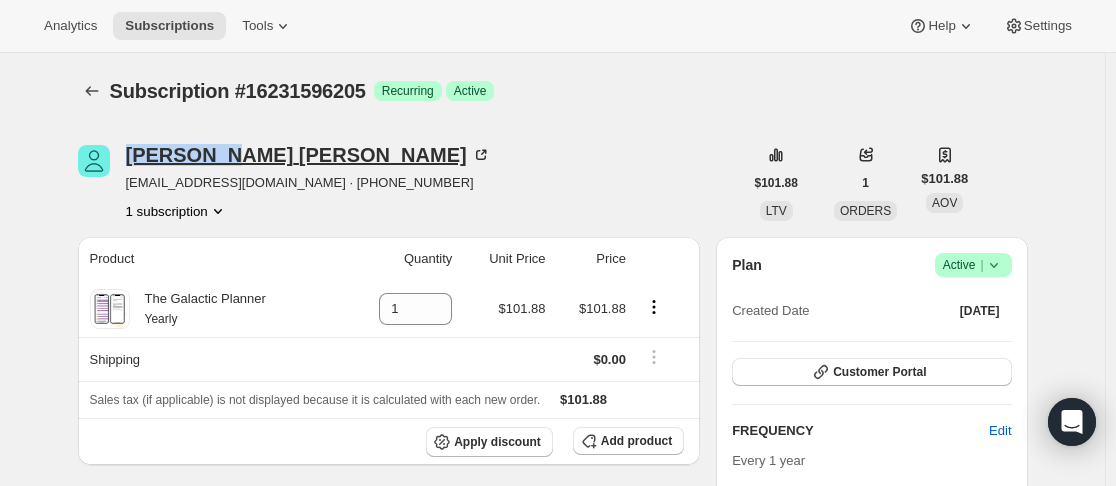 drag, startPoint x: 139, startPoint y: 141, endPoint x: 224, endPoint y: 151, distance: 85.58621 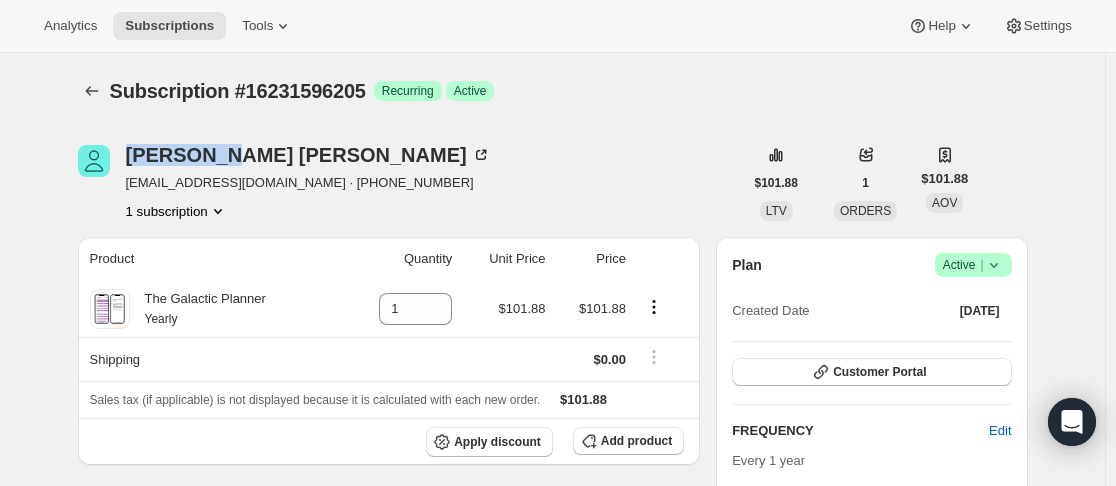 copy on "[PERSON_NAME]" 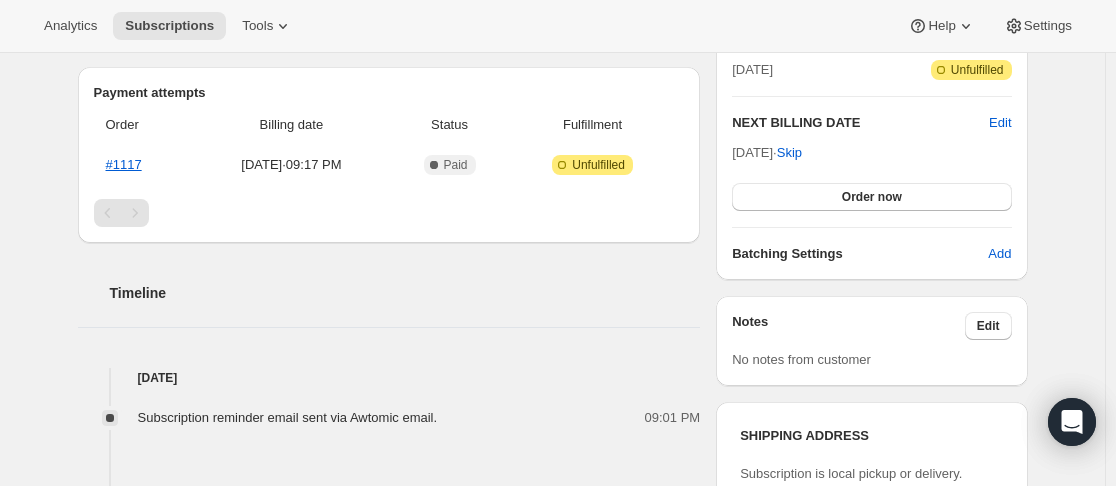 scroll, scrollTop: 473, scrollLeft: 0, axis: vertical 